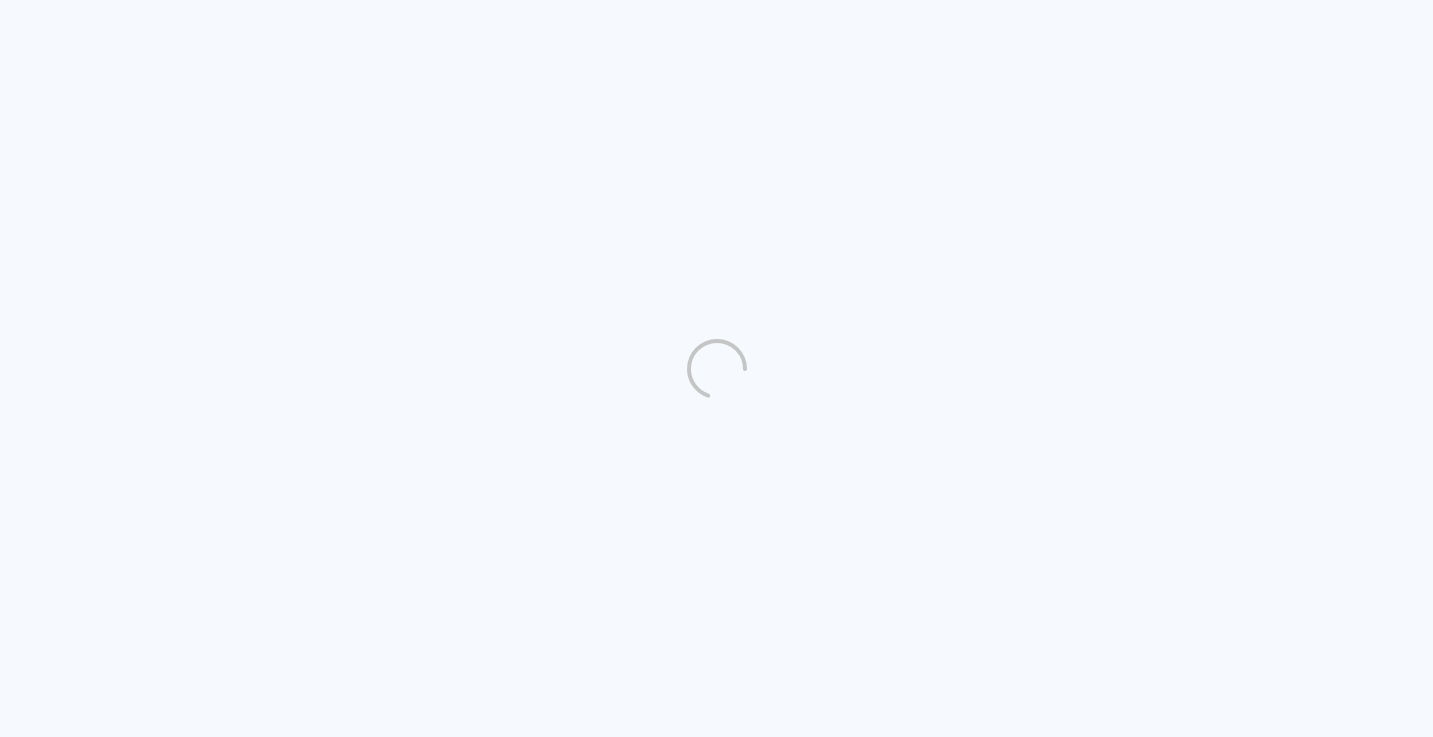 scroll, scrollTop: 0, scrollLeft: 0, axis: both 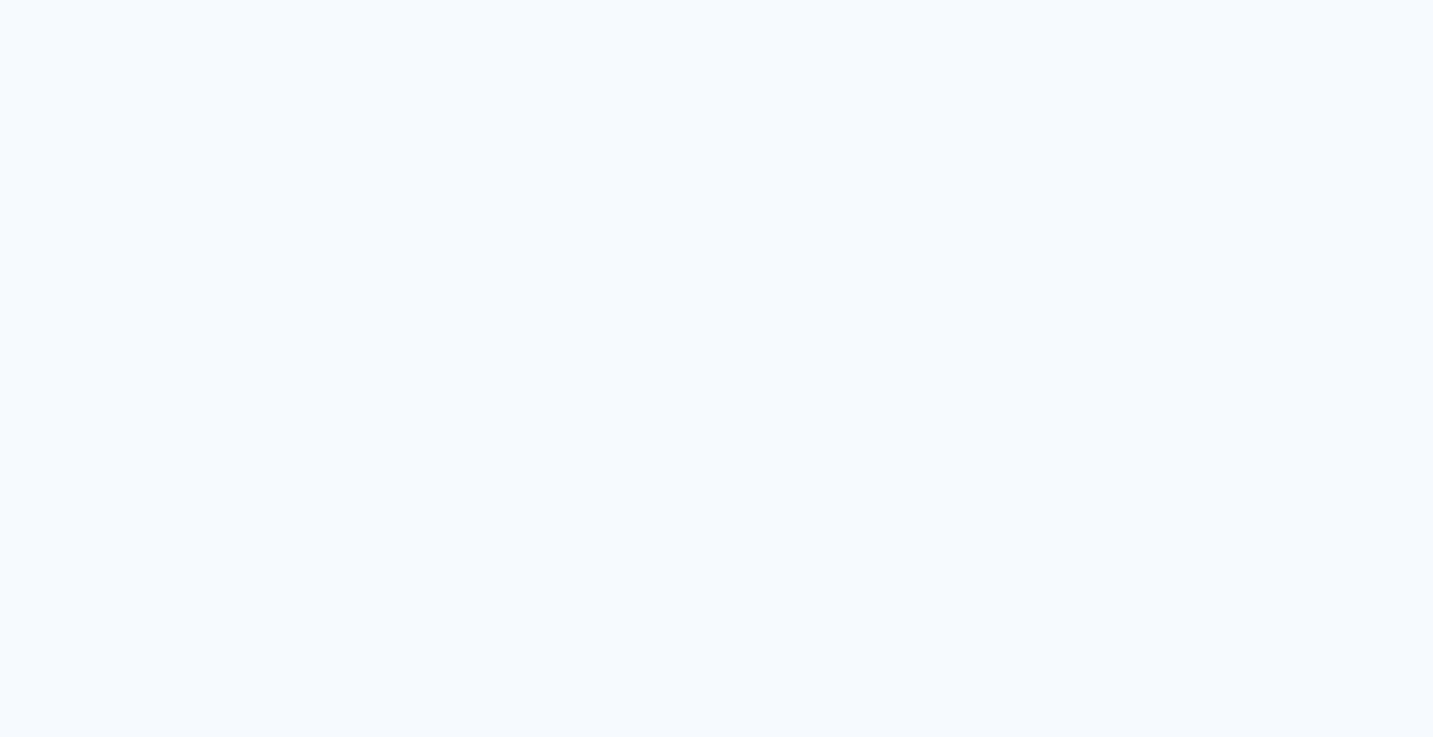 click on "Prosite Website + Landing pages
Proof Sistema de seleção e venda de fotos
Designbox Diagramação de álbuns
Alboom CRM Vendas e fluxo de trabalho
Alboom AR Realidade Aumentada
Alboom Pay Receba pagamentos online Design Board undefined configurações undefined
Receba Pagamentos Online até 3x mais rápido!
Ir para o  Alboom Pay .
Descontos e presentes
aqui .
Free Upgrade Infinity 50 3 3 / Infinity 0 / 50 0 / 3" at bounding box center (716, 368) 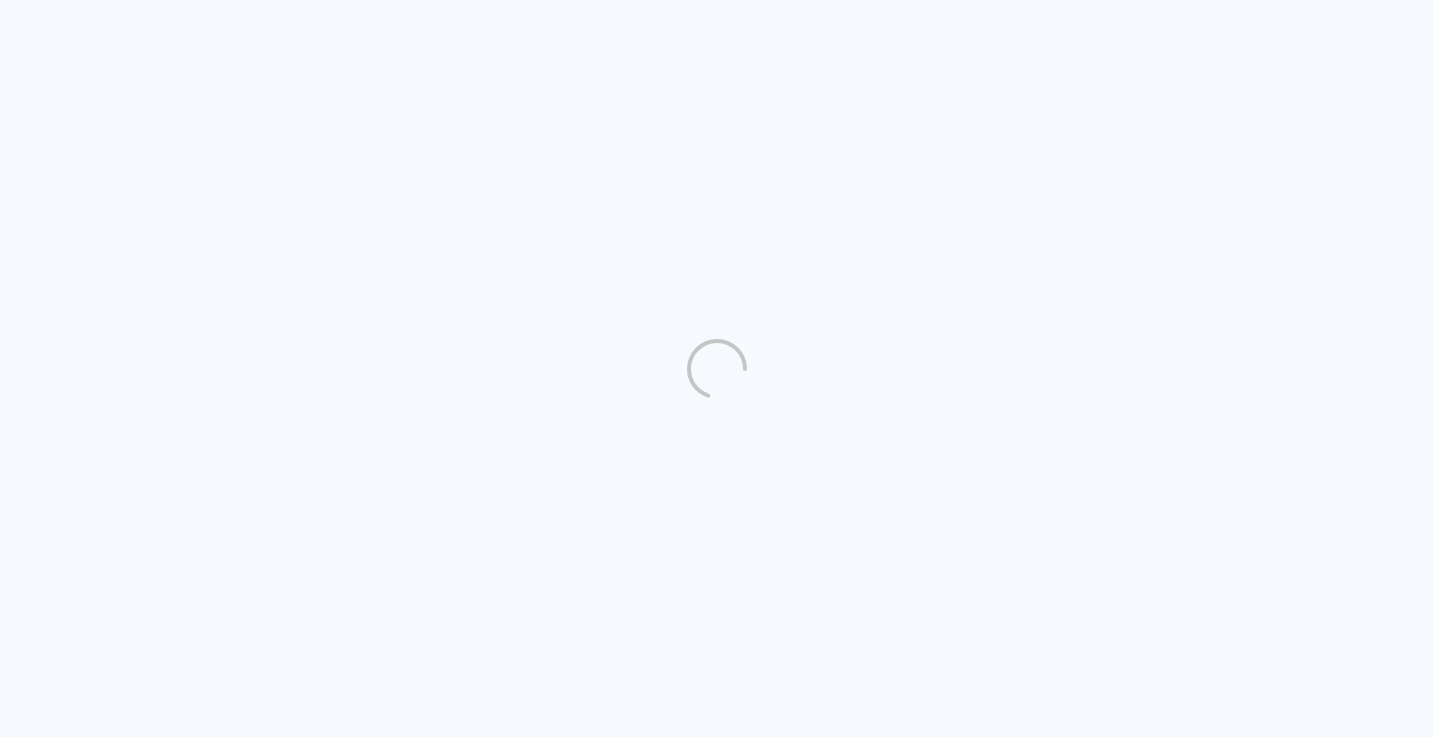 scroll, scrollTop: 0, scrollLeft: 0, axis: both 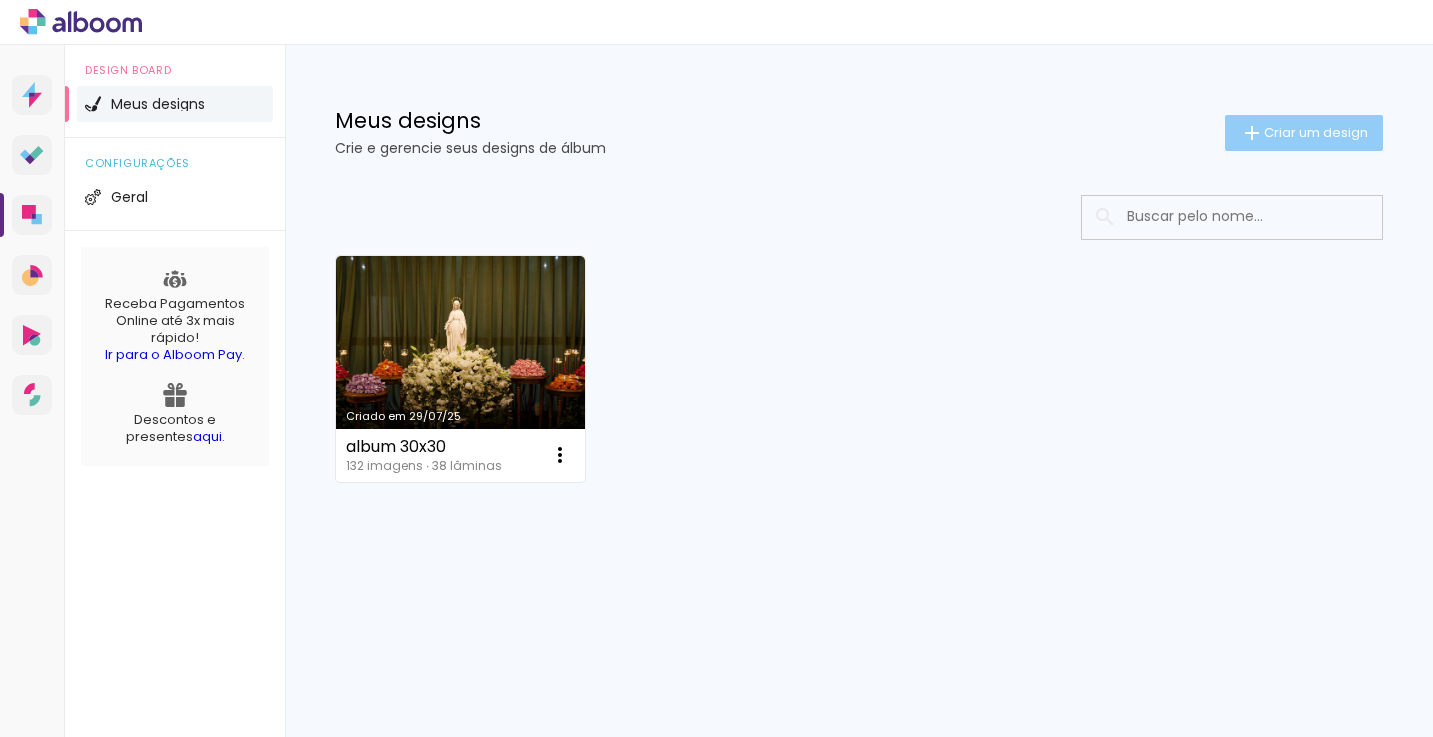 click on "Criar um design" 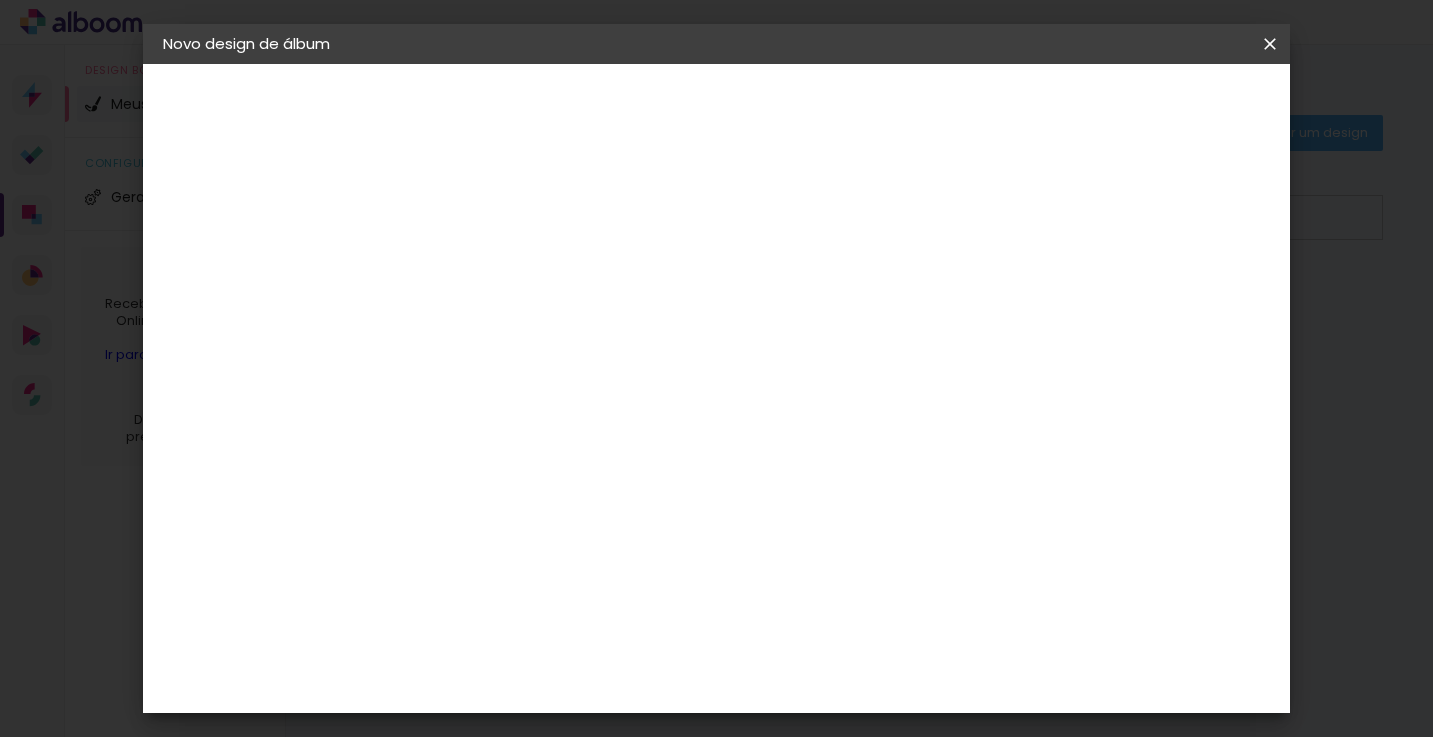 click at bounding box center [0, 0] 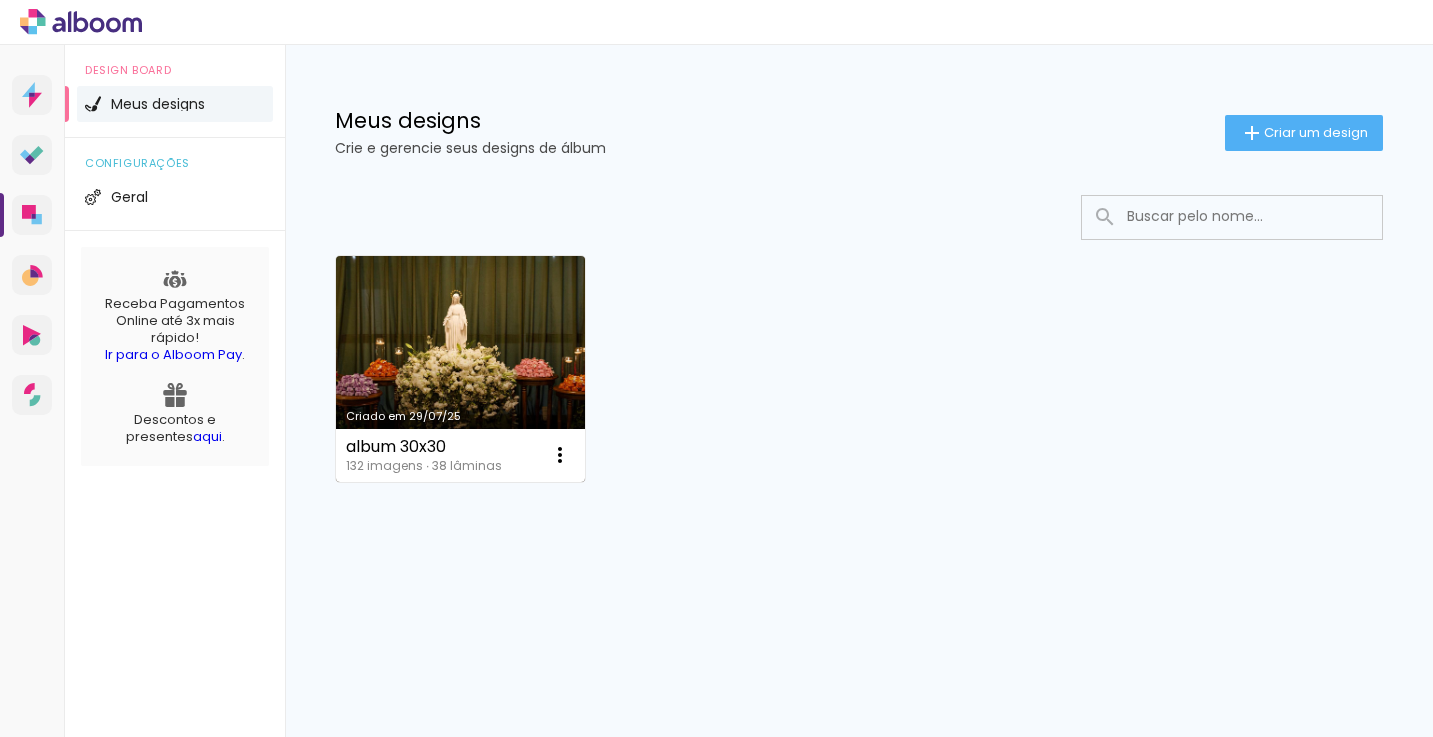 click on "Criado em 29/07/25" at bounding box center [460, 369] 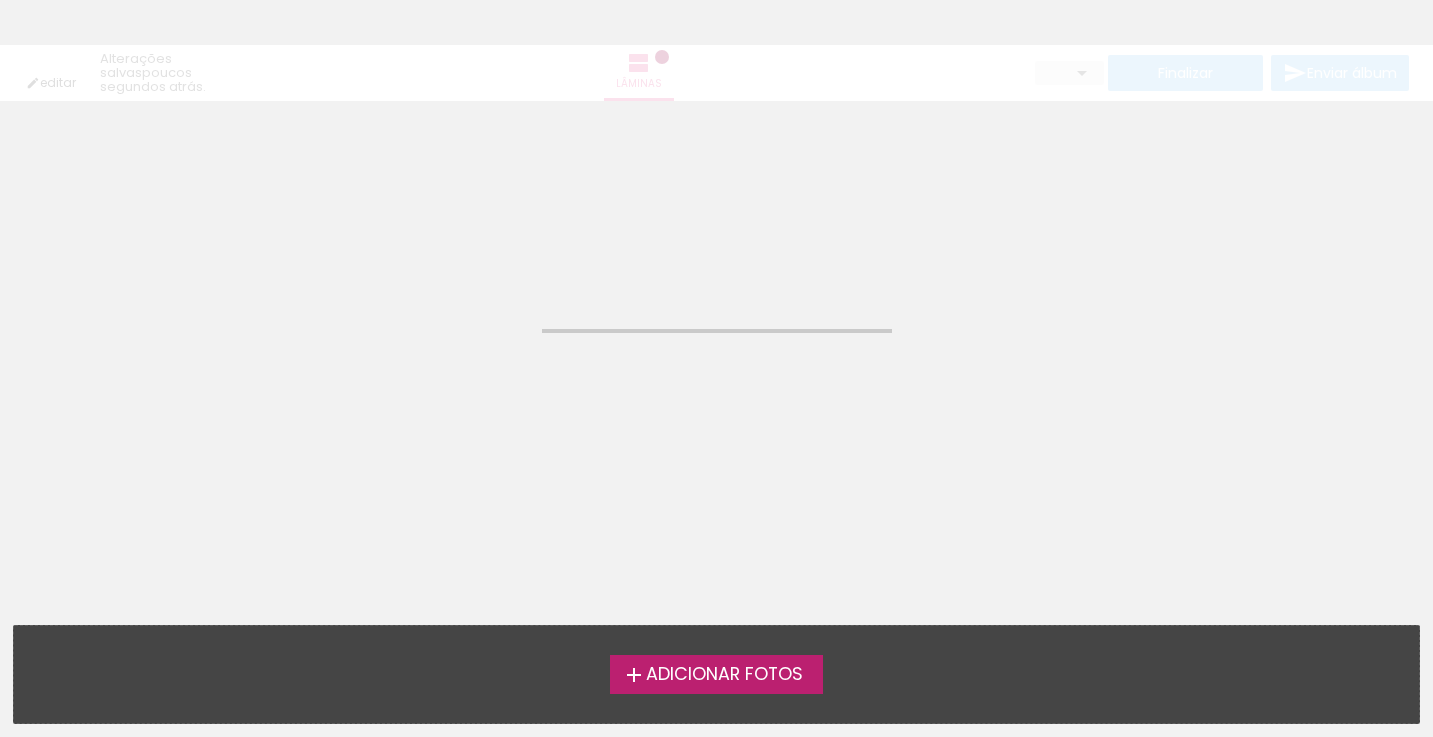 scroll, scrollTop: 0, scrollLeft: 0, axis: both 